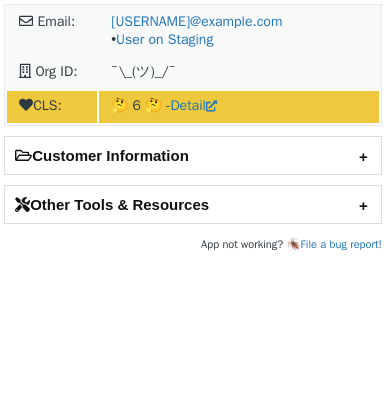 scroll, scrollTop: 0, scrollLeft: 0, axis: both 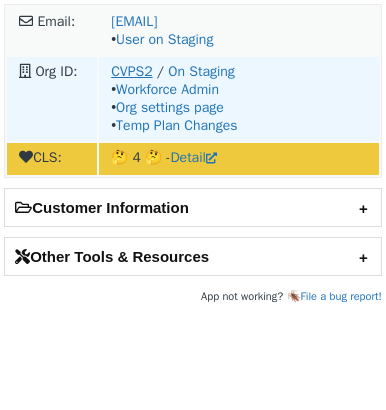 click on "CVPS2" at bounding box center [131, 71] 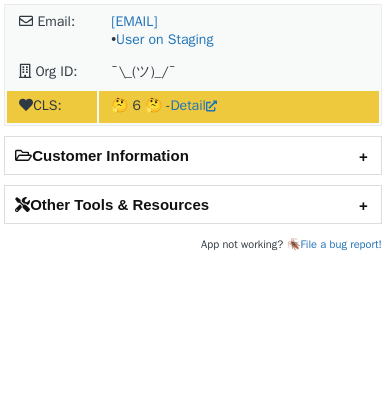scroll, scrollTop: 0, scrollLeft: 0, axis: both 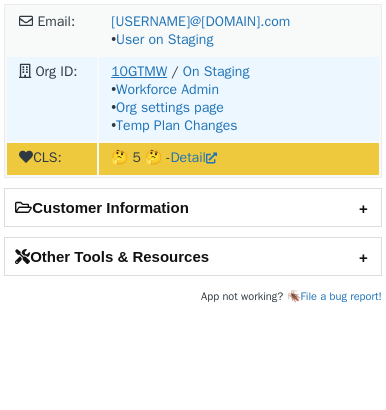 click on "10GTMW" at bounding box center [139, 71] 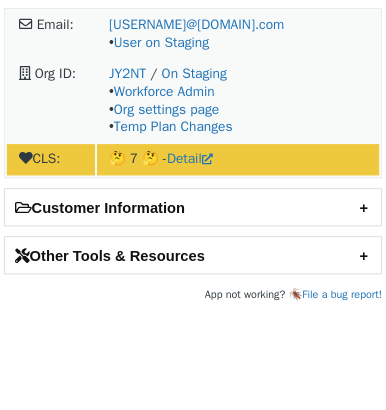 scroll, scrollTop: 0, scrollLeft: 0, axis: both 